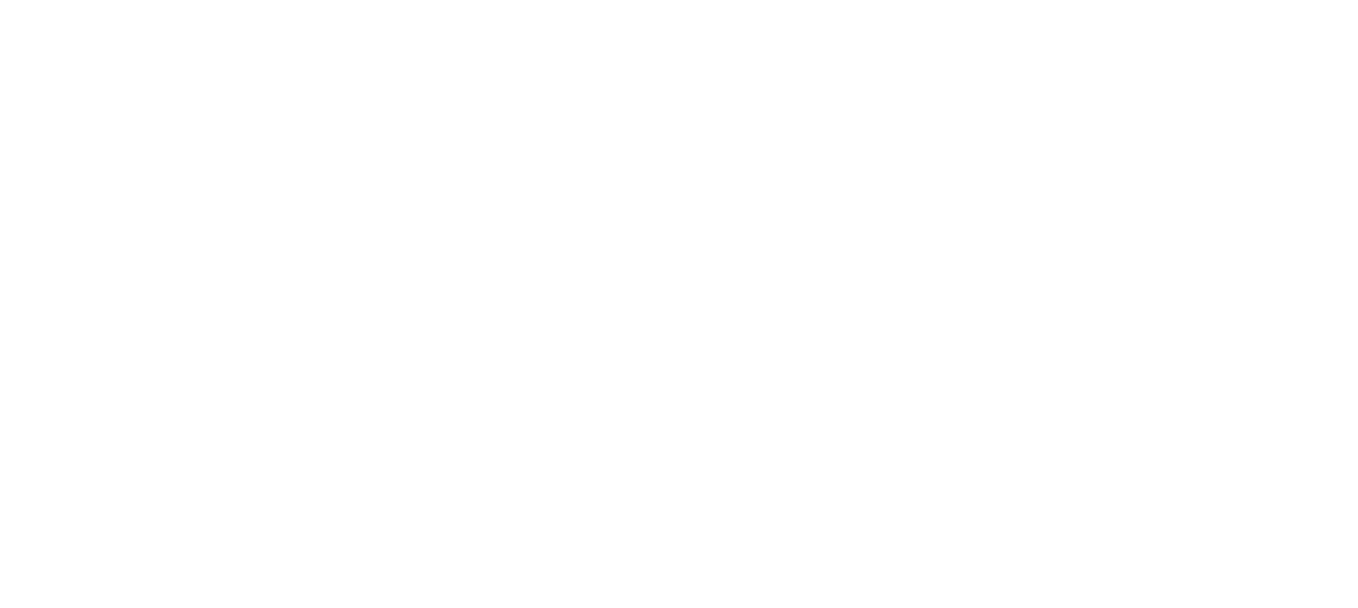 scroll, scrollTop: 0, scrollLeft: 0, axis: both 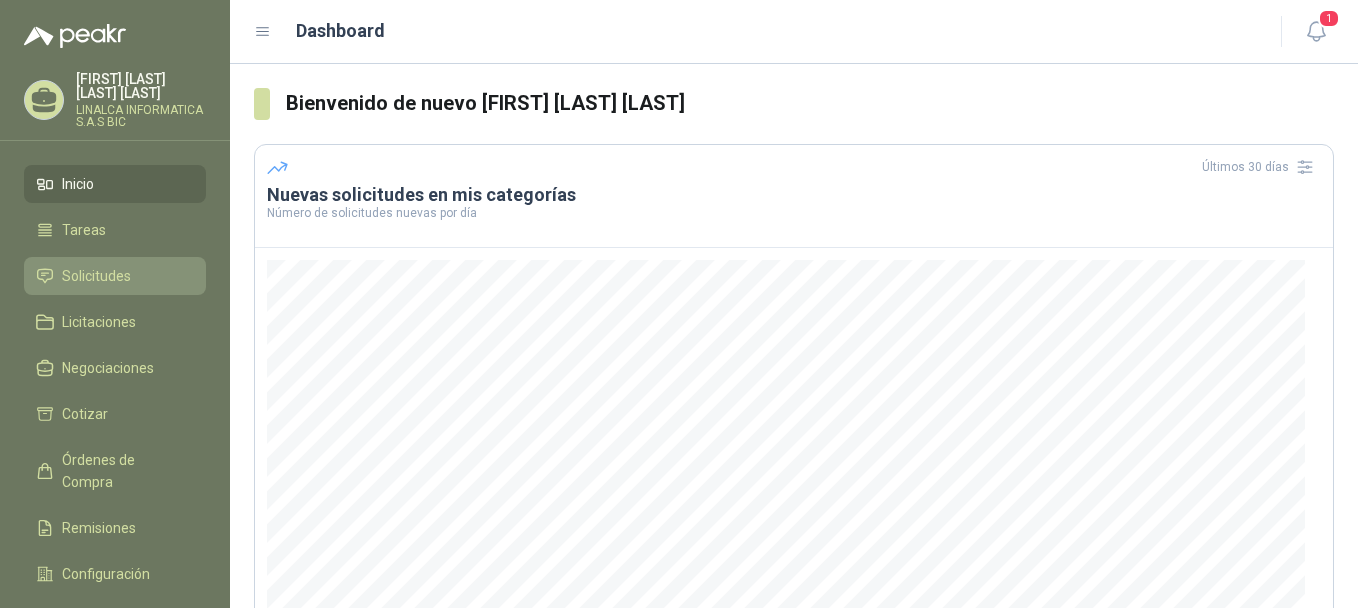 click on "Solicitudes" at bounding box center (96, 276) 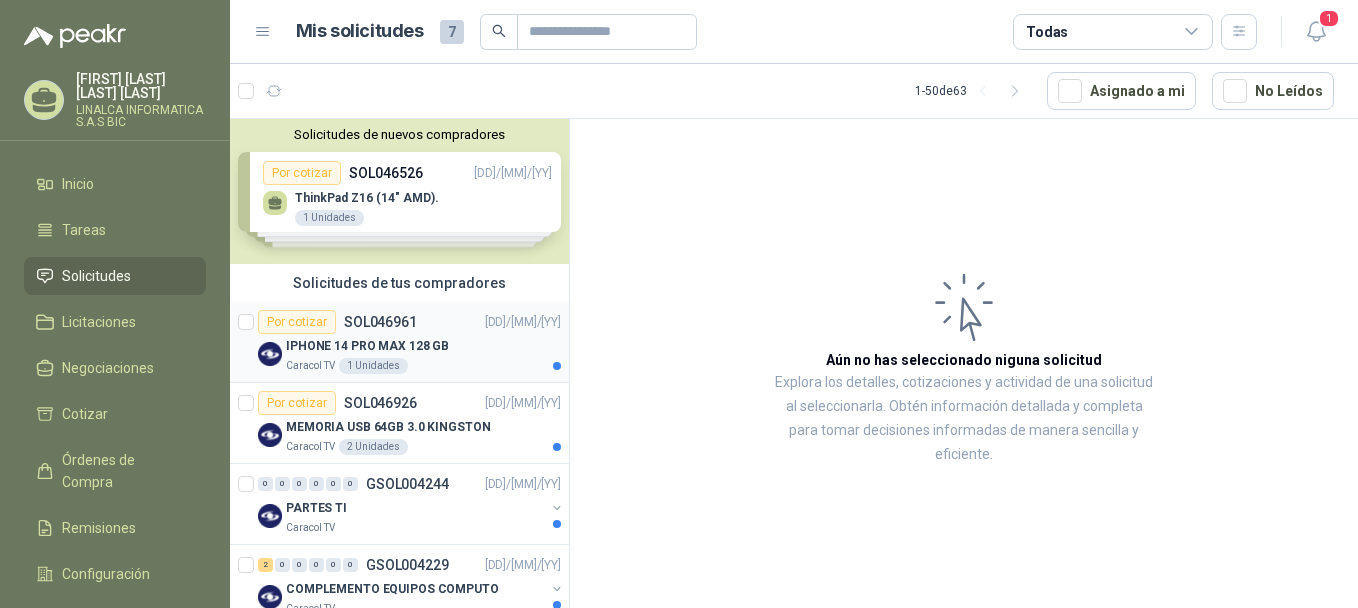 click on "Caracol TV 1   Unidades" at bounding box center (423, 366) 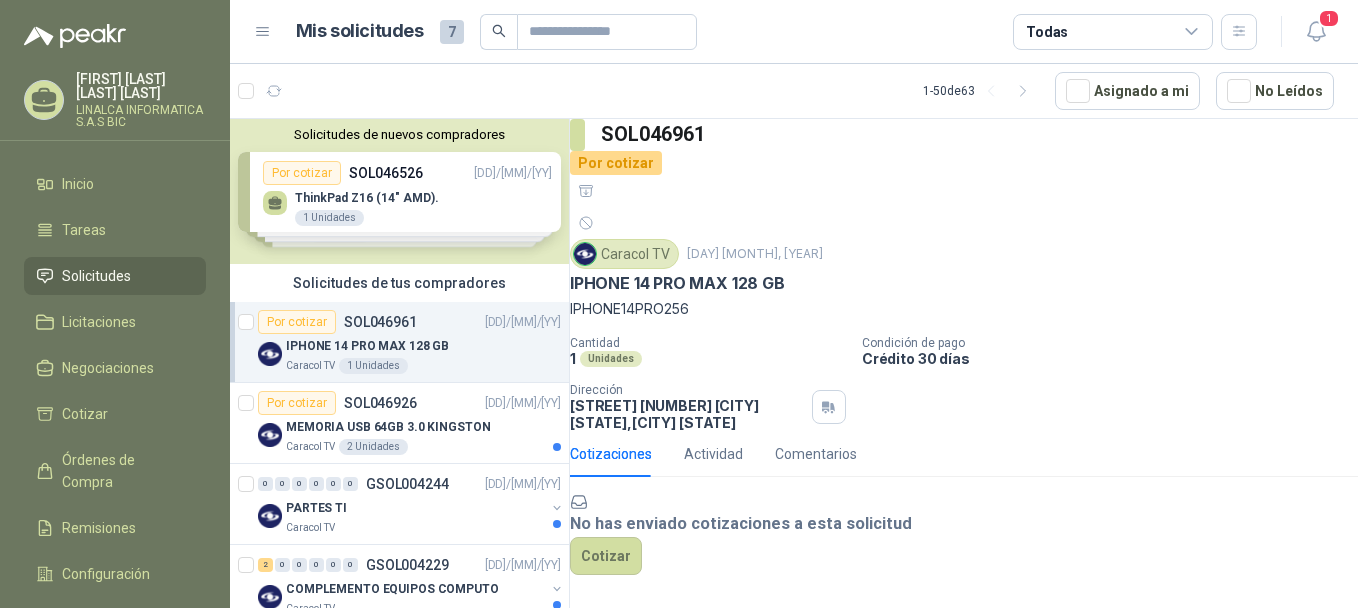 click on "IPHONE 14 PRO MAX 128 GB" at bounding box center [367, 346] 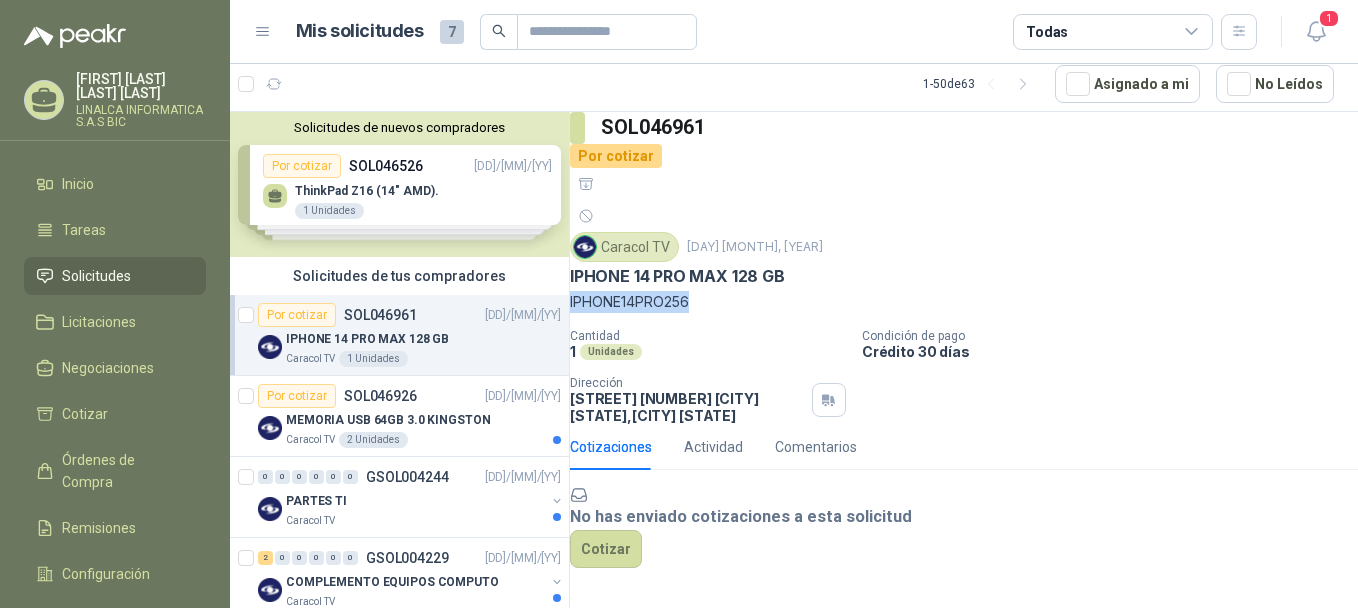 drag, startPoint x: 721, startPoint y: 246, endPoint x: 590, endPoint y: 250, distance: 131.06105 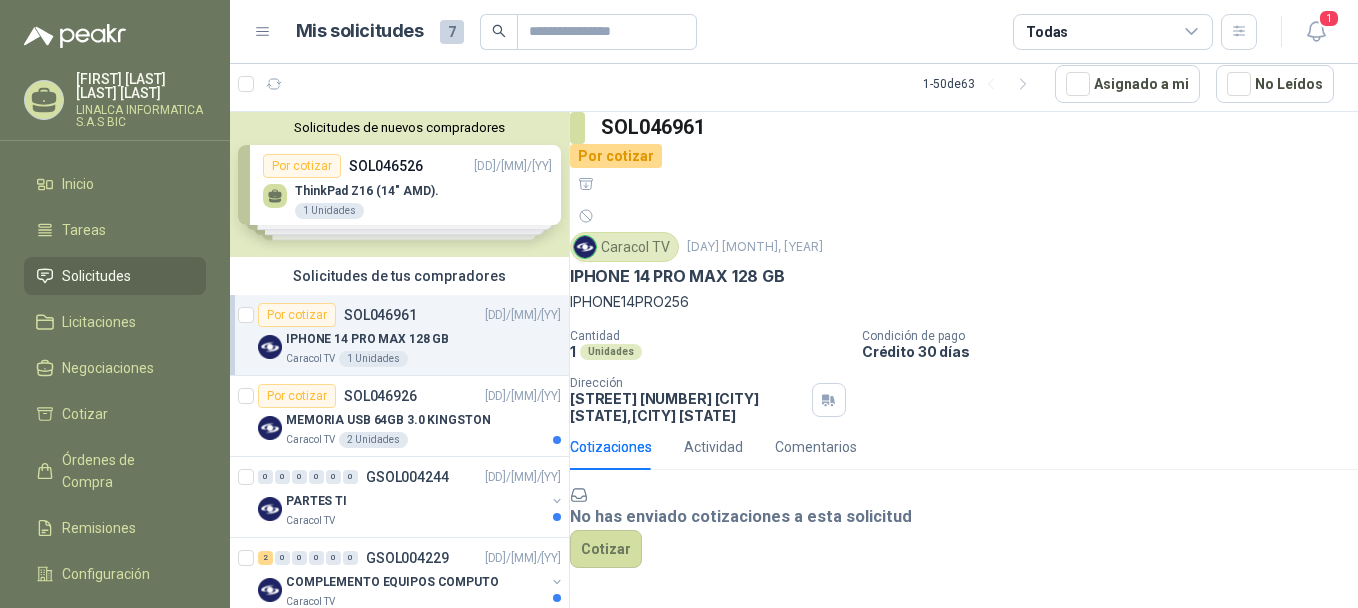 click on "Por cotizar" at bounding box center [616, 156] 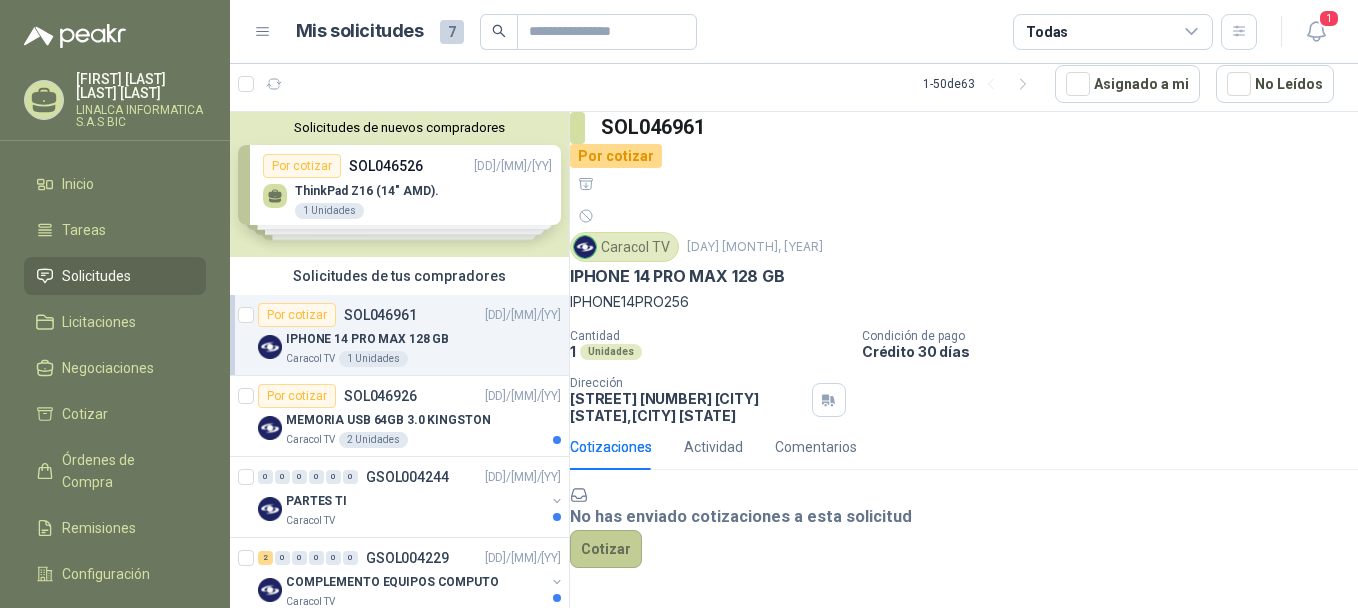 click on "Cotizar" at bounding box center (606, 549) 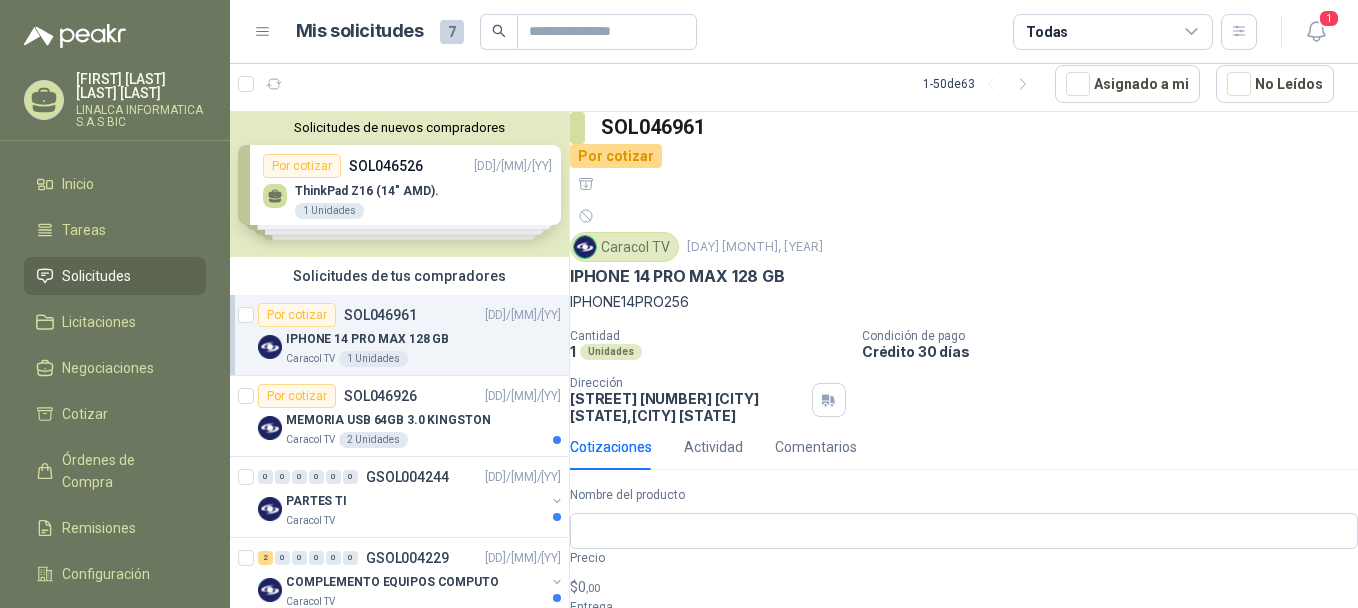 scroll, scrollTop: 73, scrollLeft: 0, axis: vertical 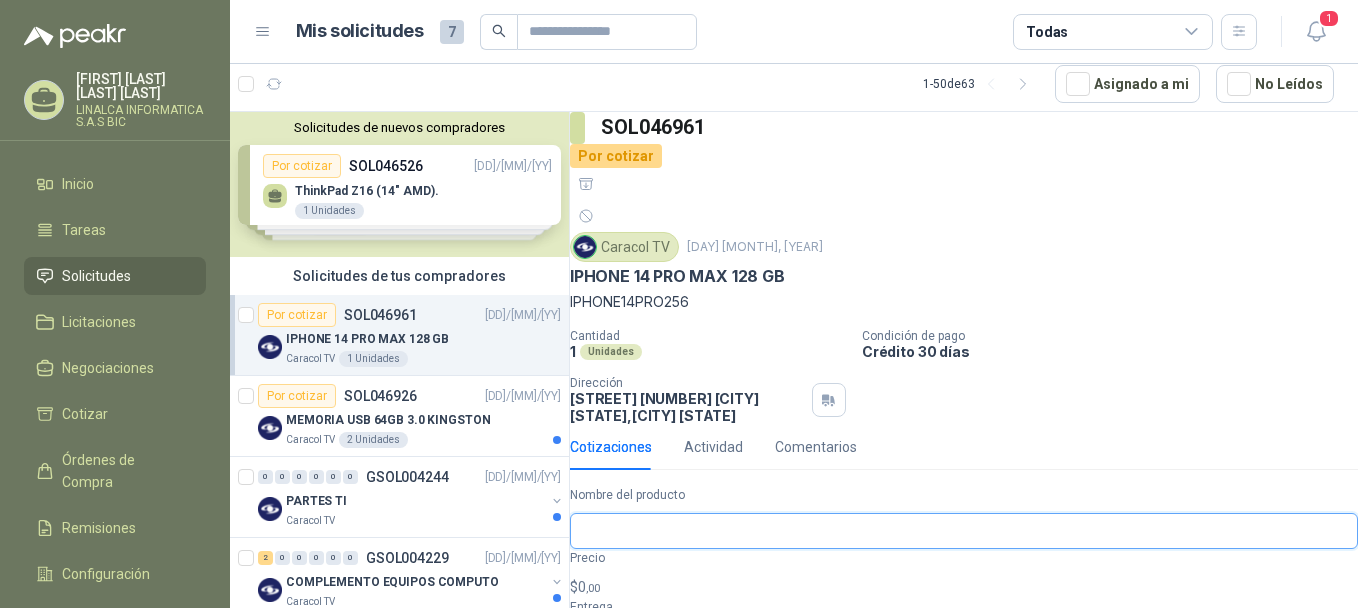 click on "Nombre del producto" at bounding box center [964, 531] 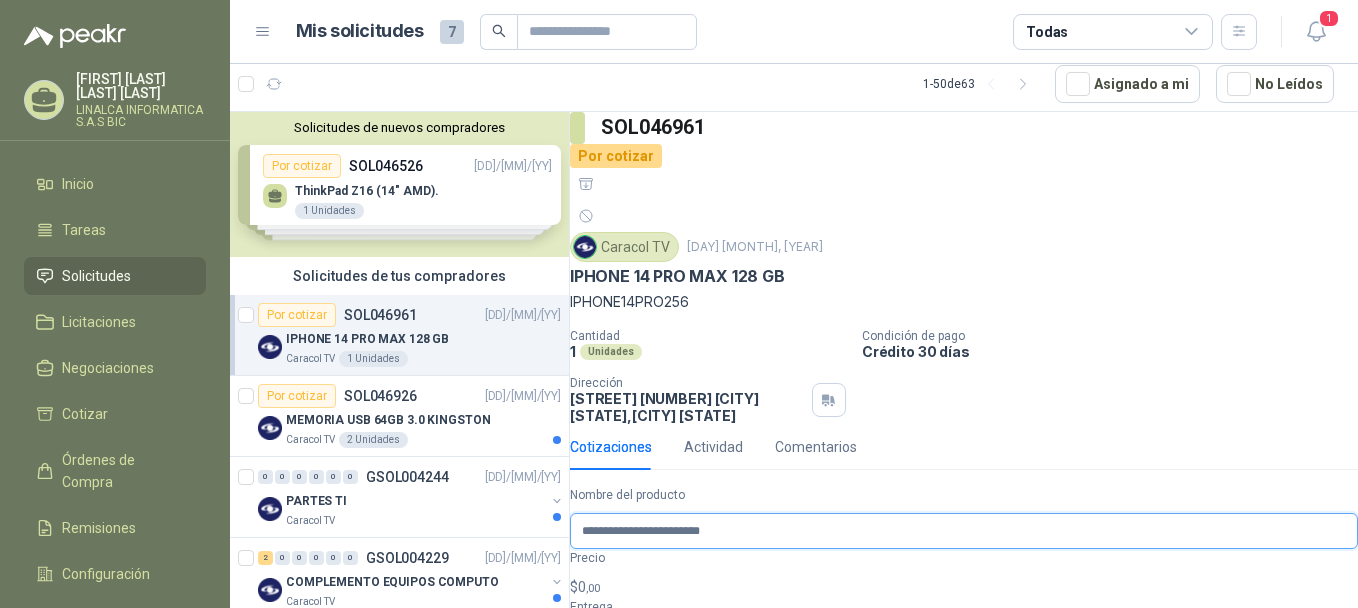 type on "**********" 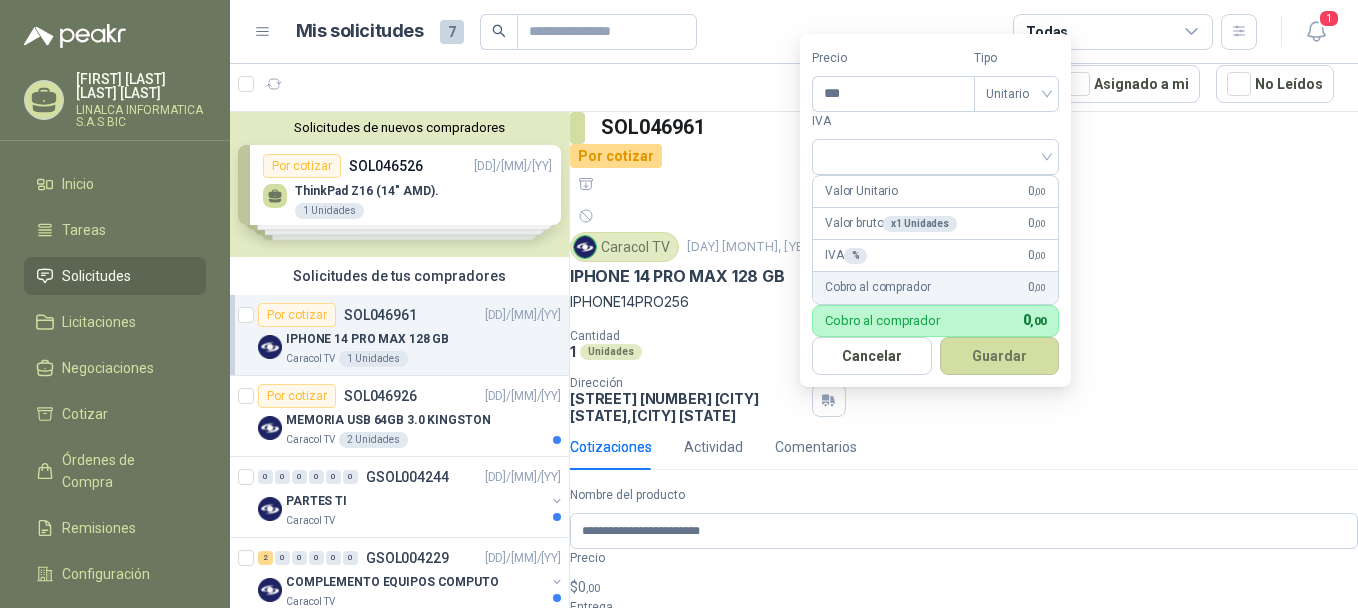 click on "$  0 ,00" at bounding box center [964, 587] 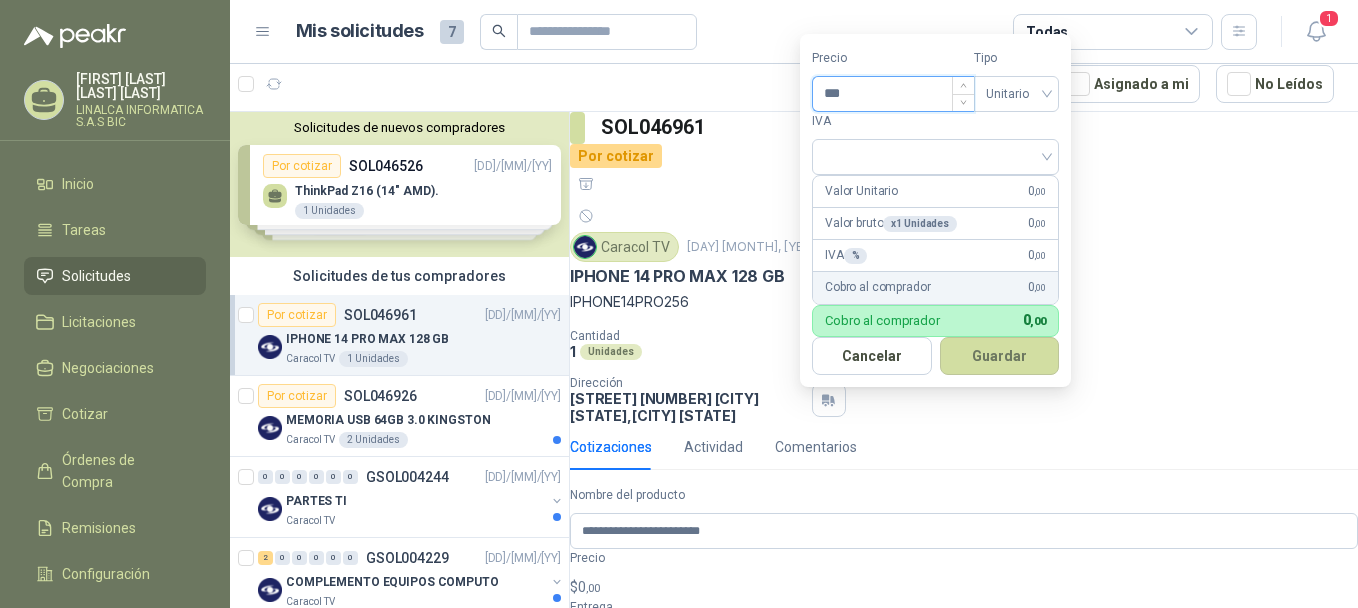 click on "***" at bounding box center [893, 94] 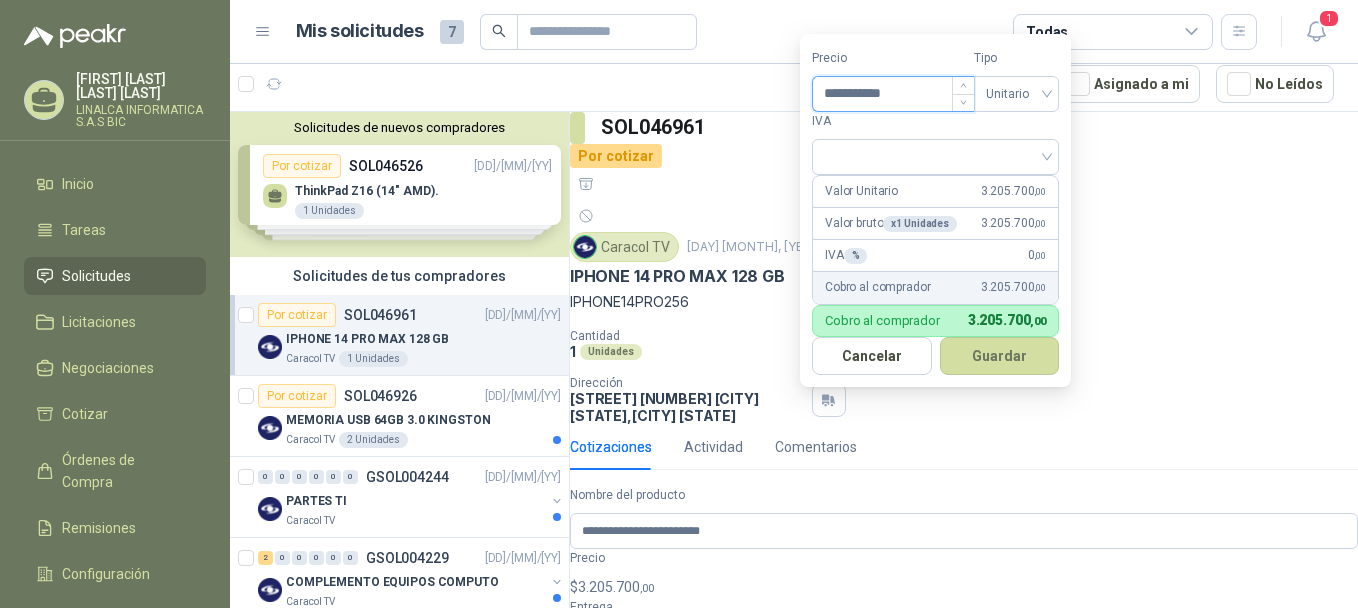 type on "**********" 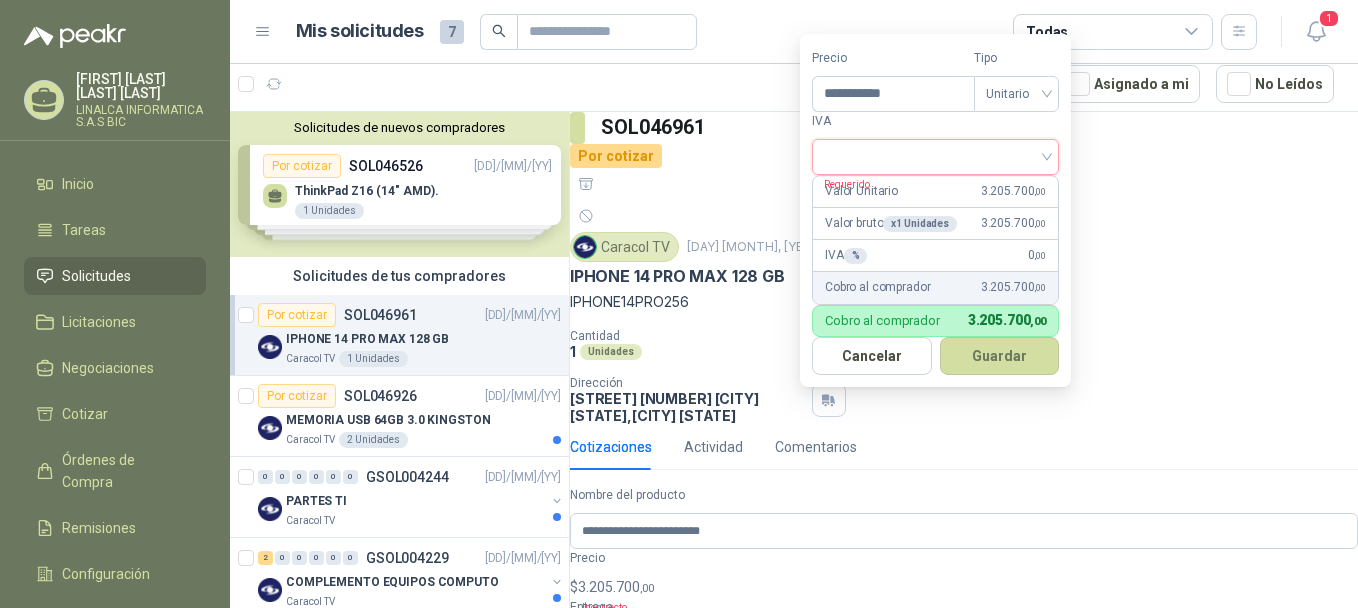 click at bounding box center [935, 155] 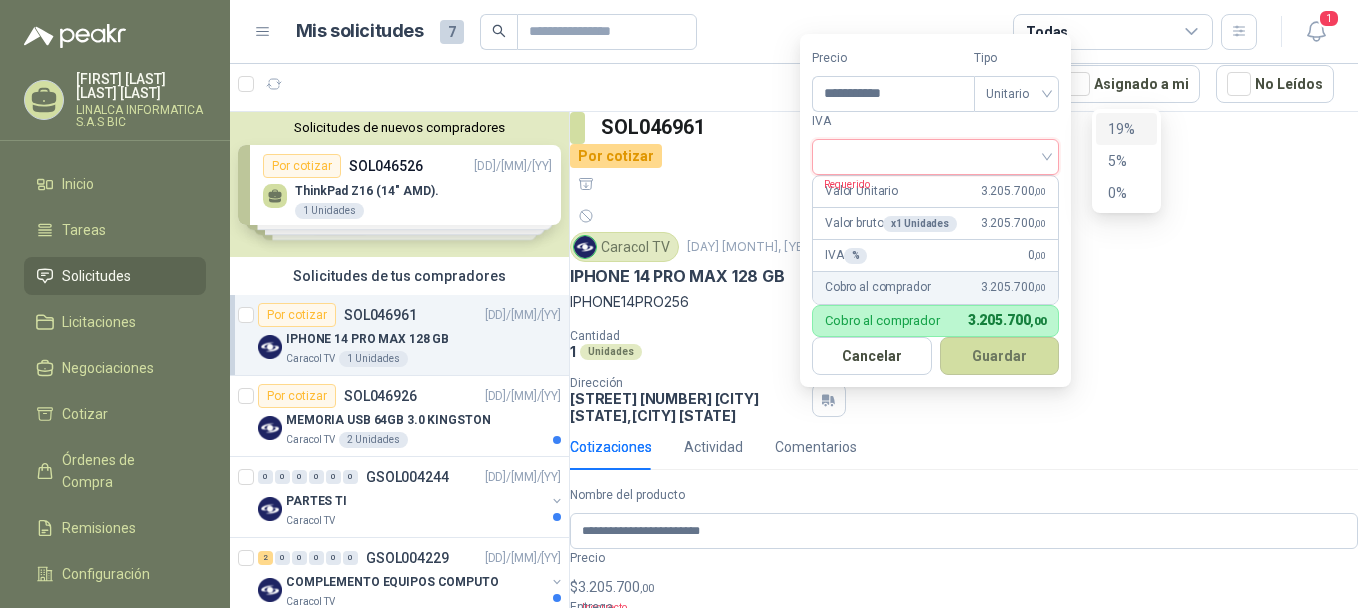 click on "19%" at bounding box center (1126, 129) 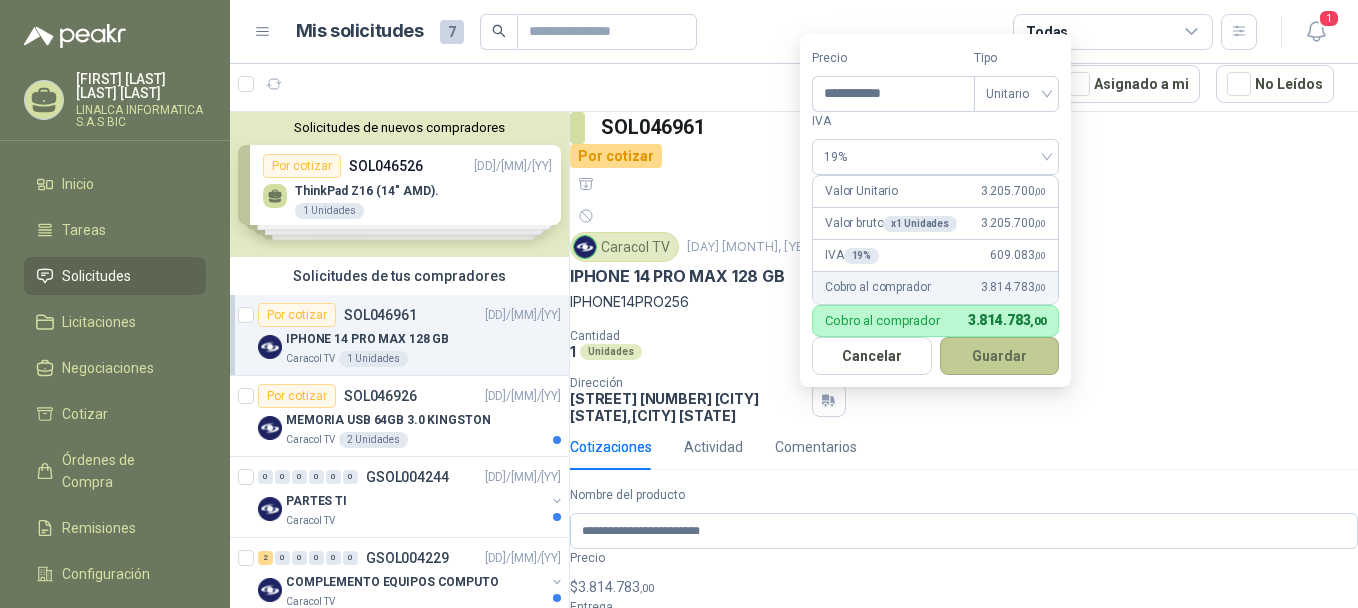 click on "Guardar" at bounding box center (1000, 356) 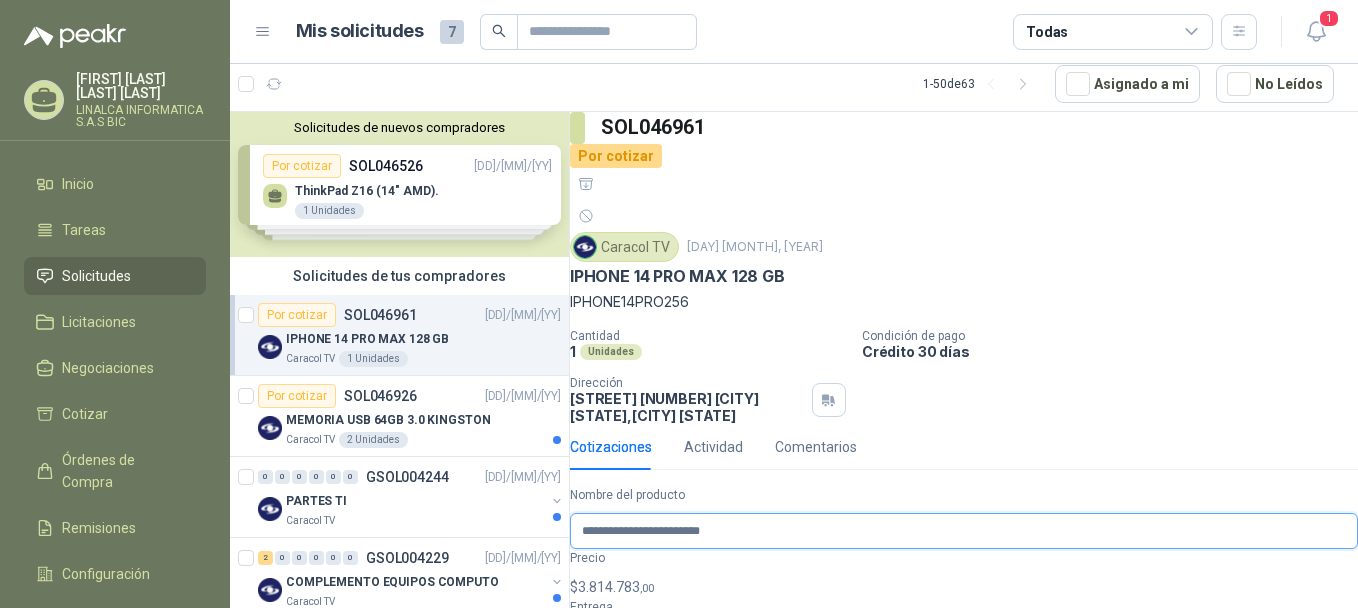 drag, startPoint x: 1337, startPoint y: 239, endPoint x: 713, endPoint y: 435, distance: 654.0581 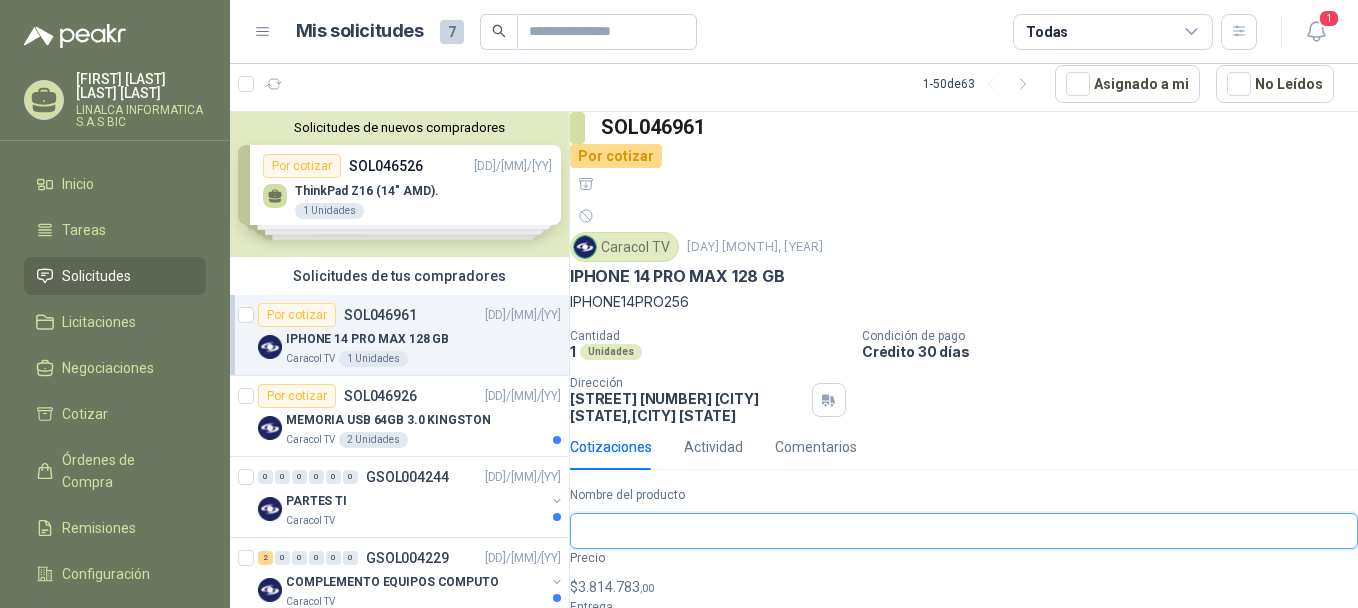 paste on "**********" 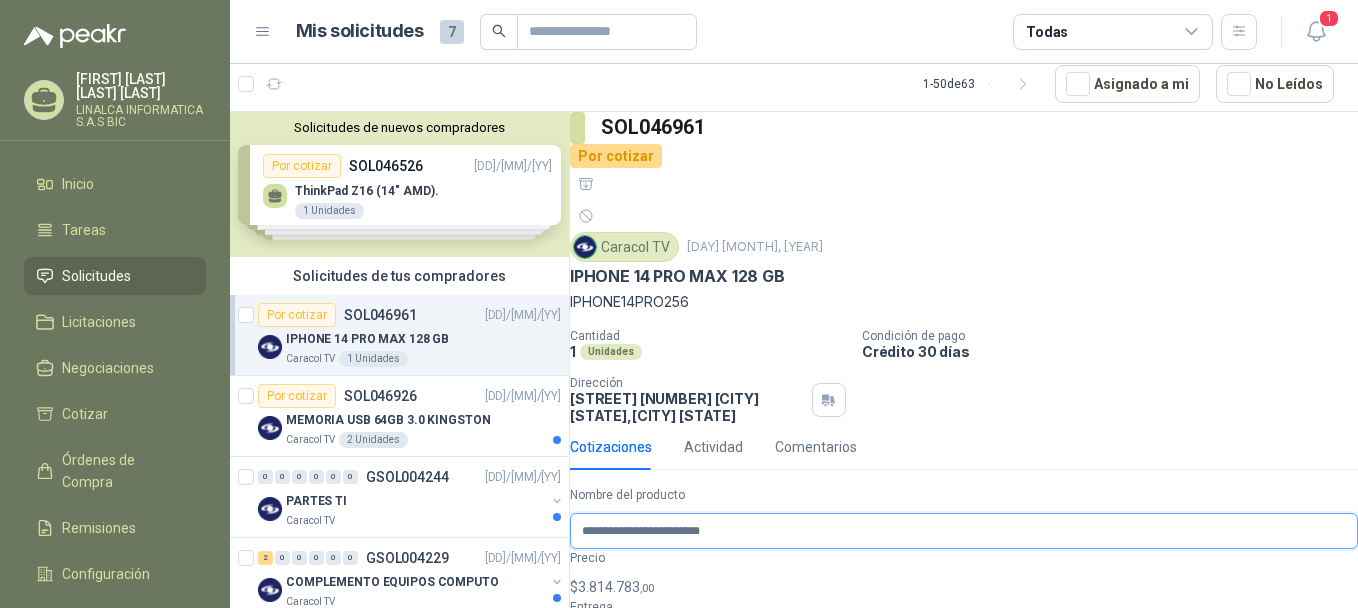 drag, startPoint x: 749, startPoint y: 441, endPoint x: 556, endPoint y: 442, distance: 193.0026 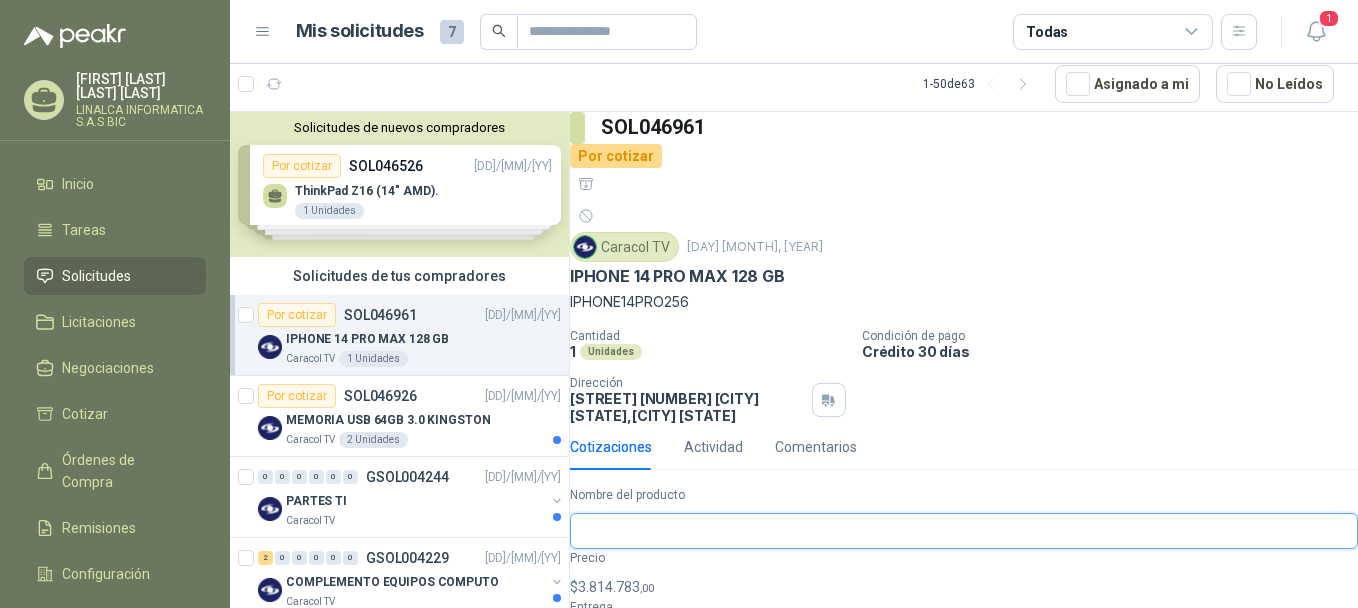 paste on "**********" 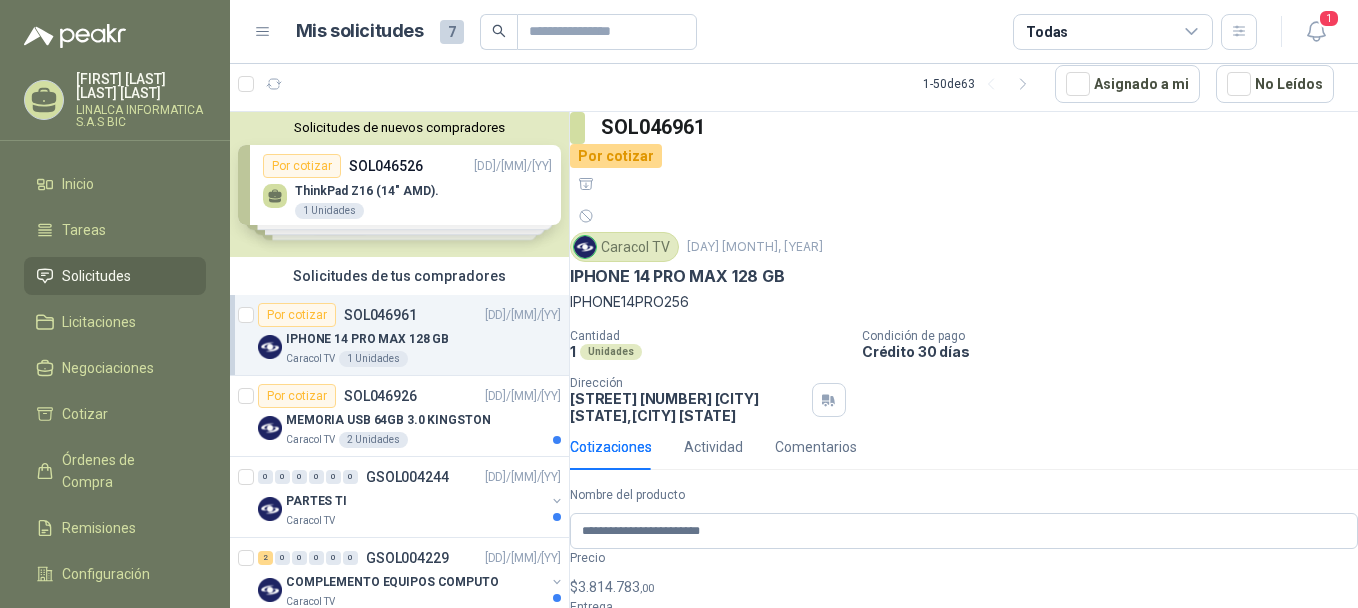 click at bounding box center [964, 783] 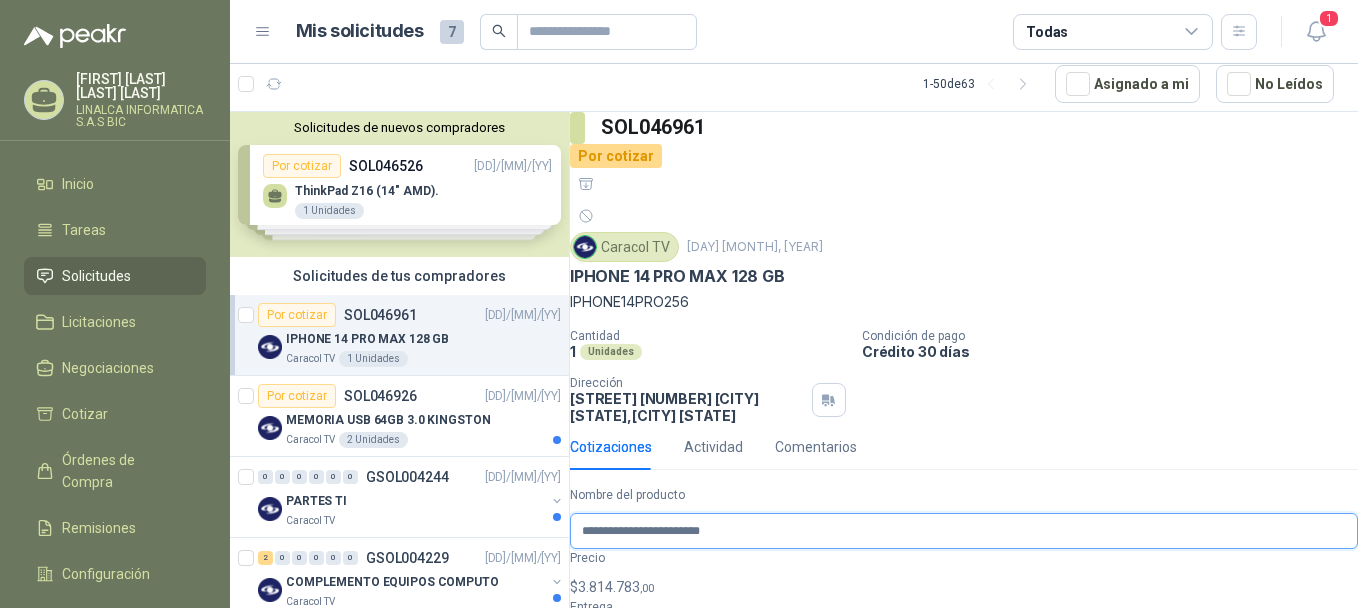 click on "**********" at bounding box center (964, 531) 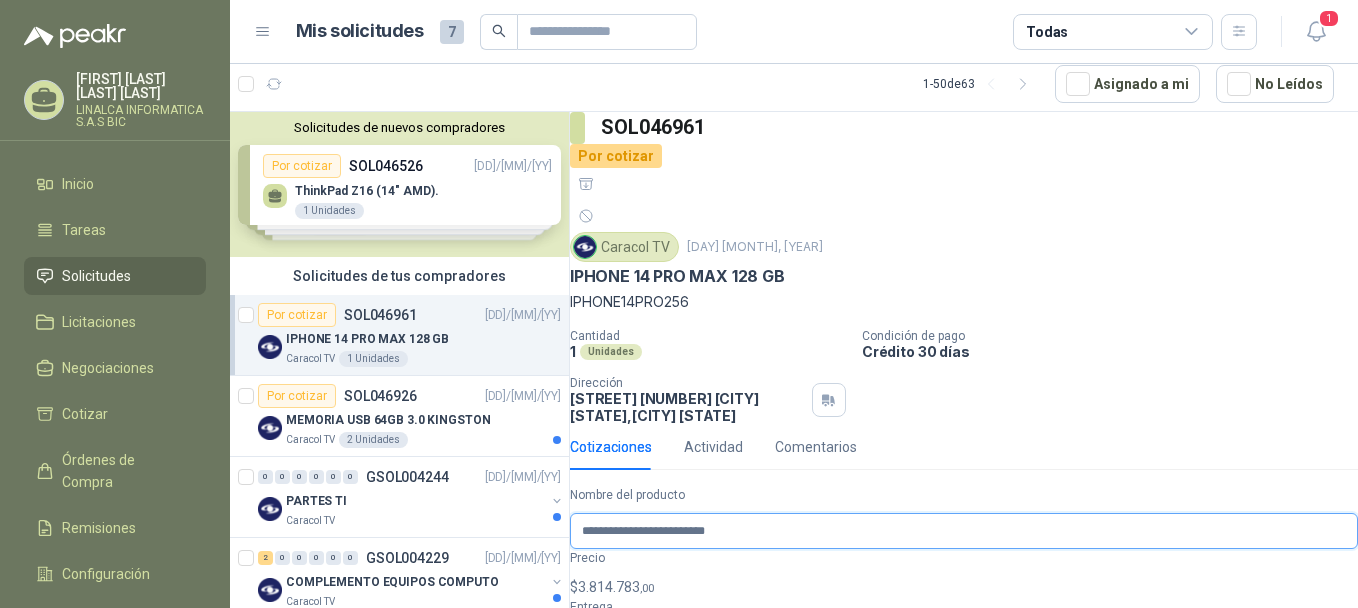 paste on "**********" 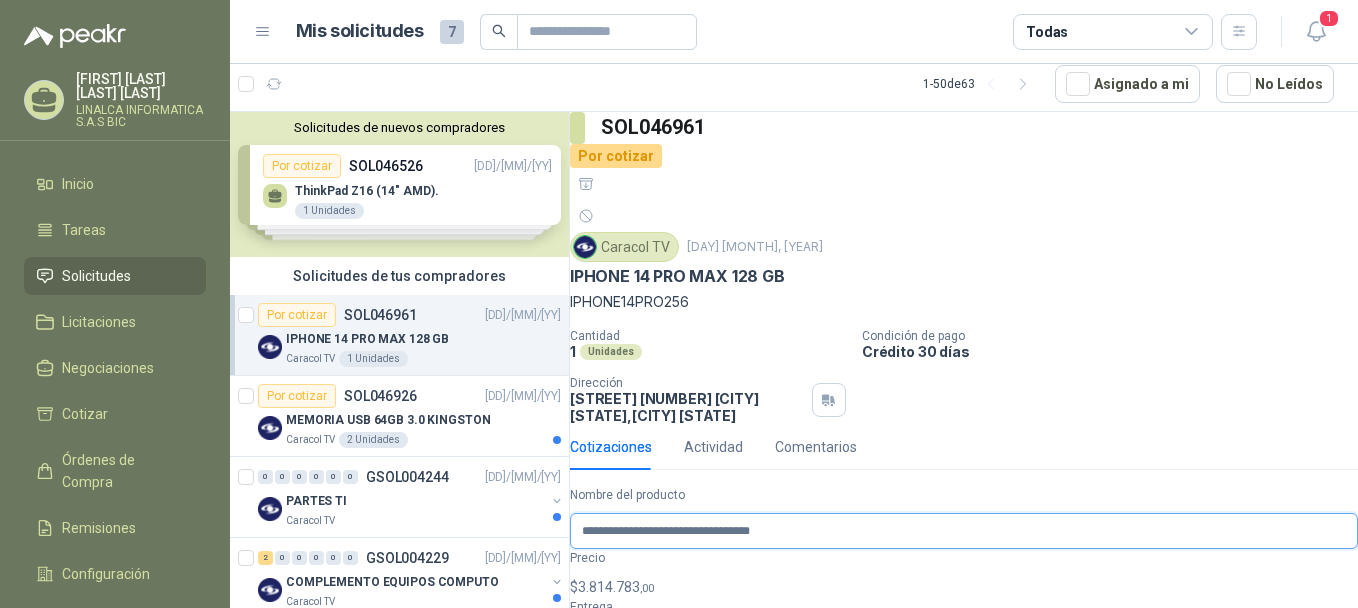 type on "**********" 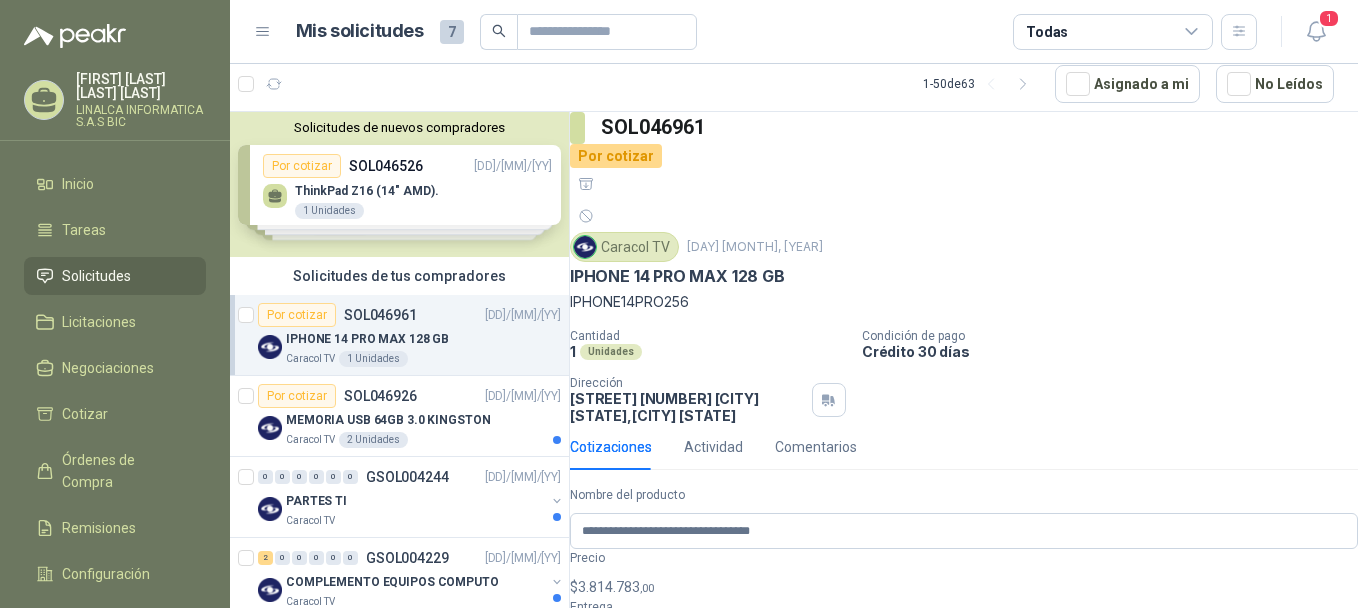 click on "Publicar Cotización" at bounding box center [647, 912] 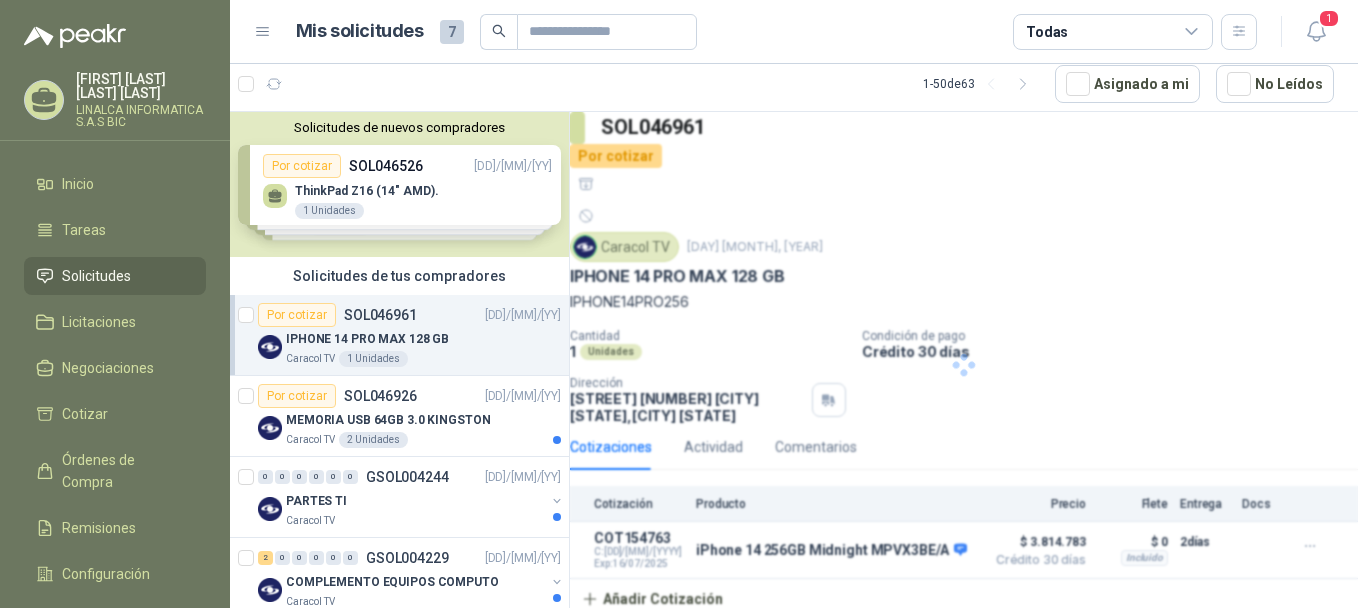 scroll, scrollTop: 0, scrollLeft: 0, axis: both 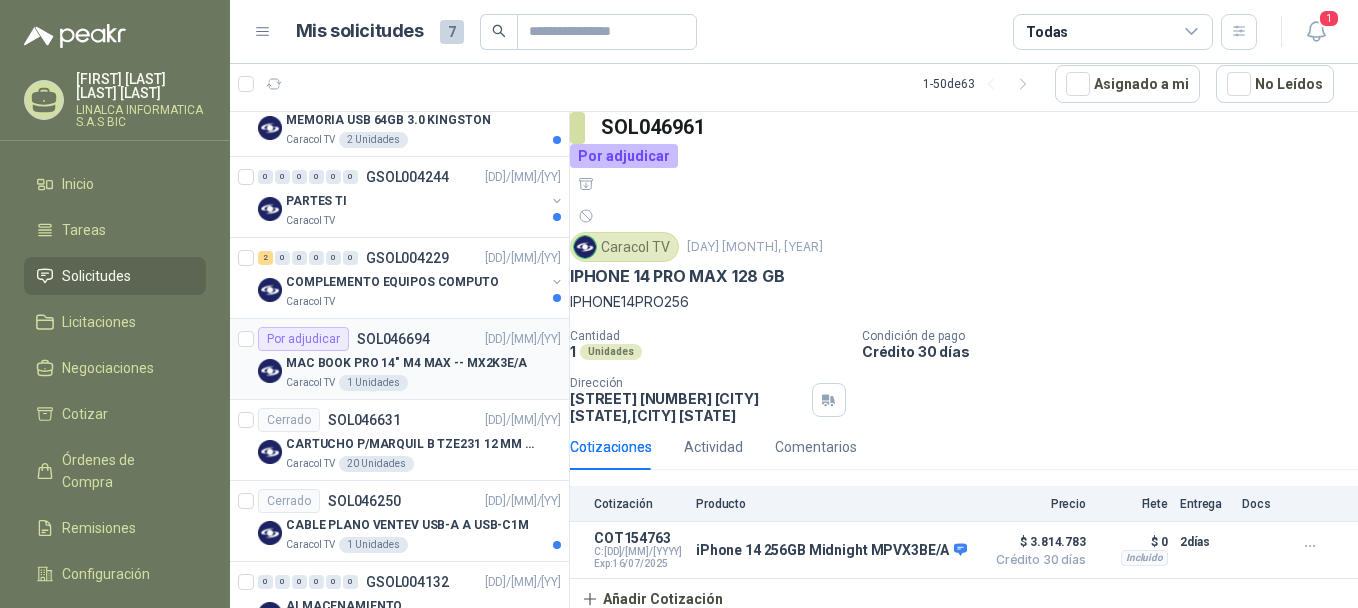 click on "MAC BOOK PRO 14" M4 MAX -- MX2K3E/A" at bounding box center (406, 363) 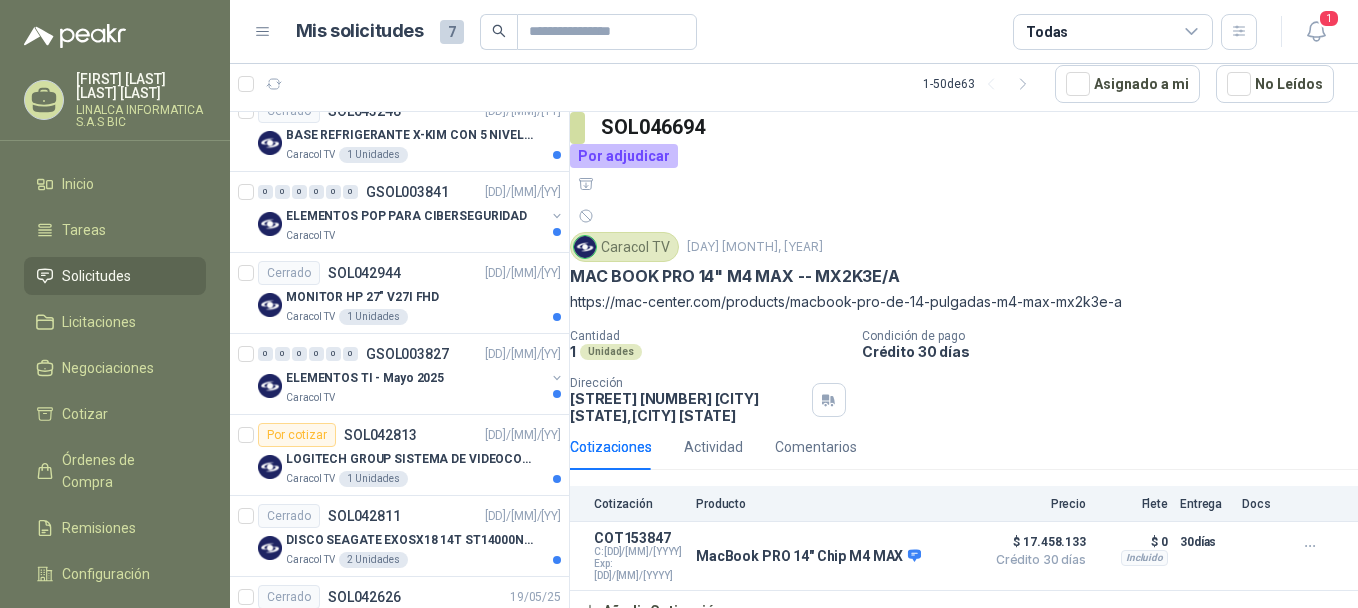 scroll, scrollTop: 1200, scrollLeft: 0, axis: vertical 